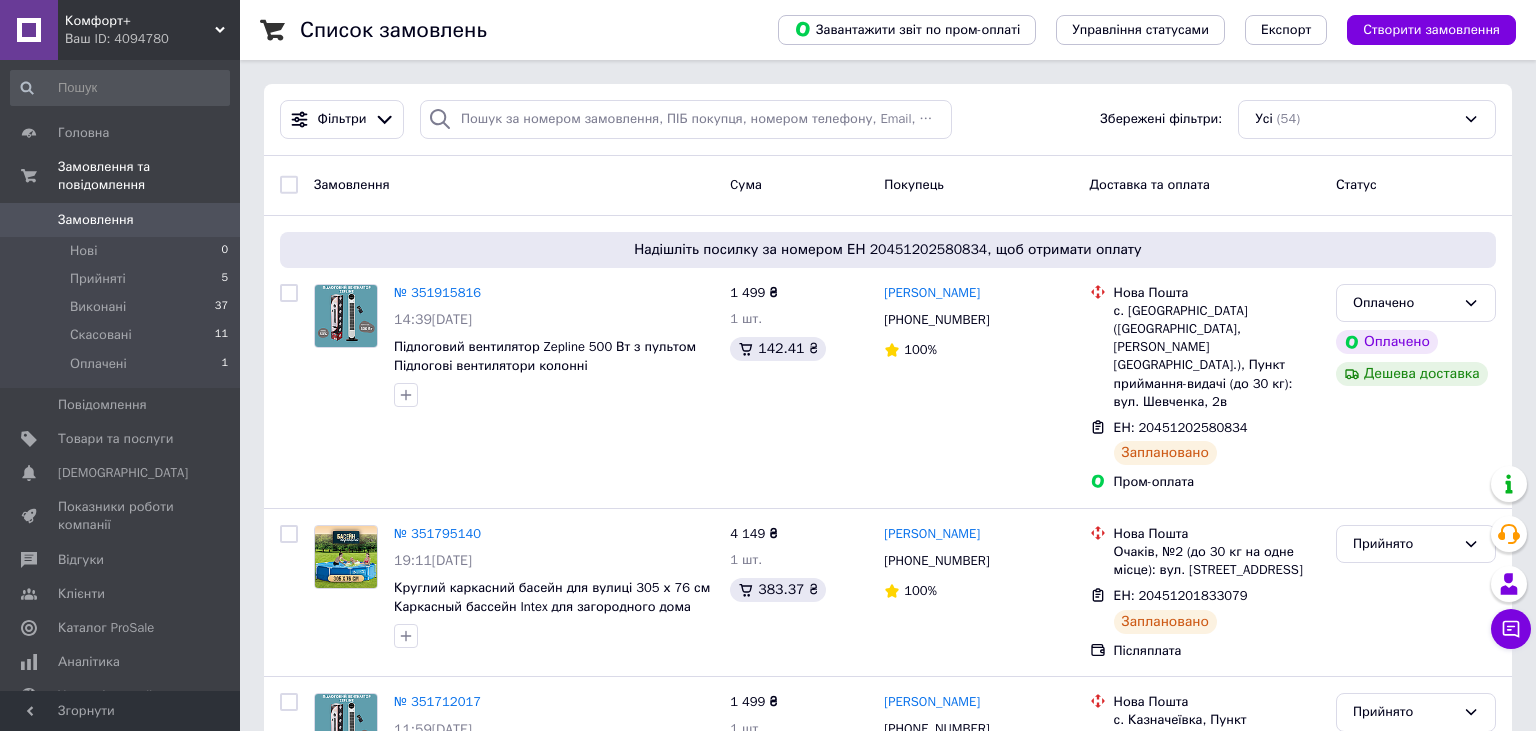 scroll, scrollTop: 0, scrollLeft: 0, axis: both 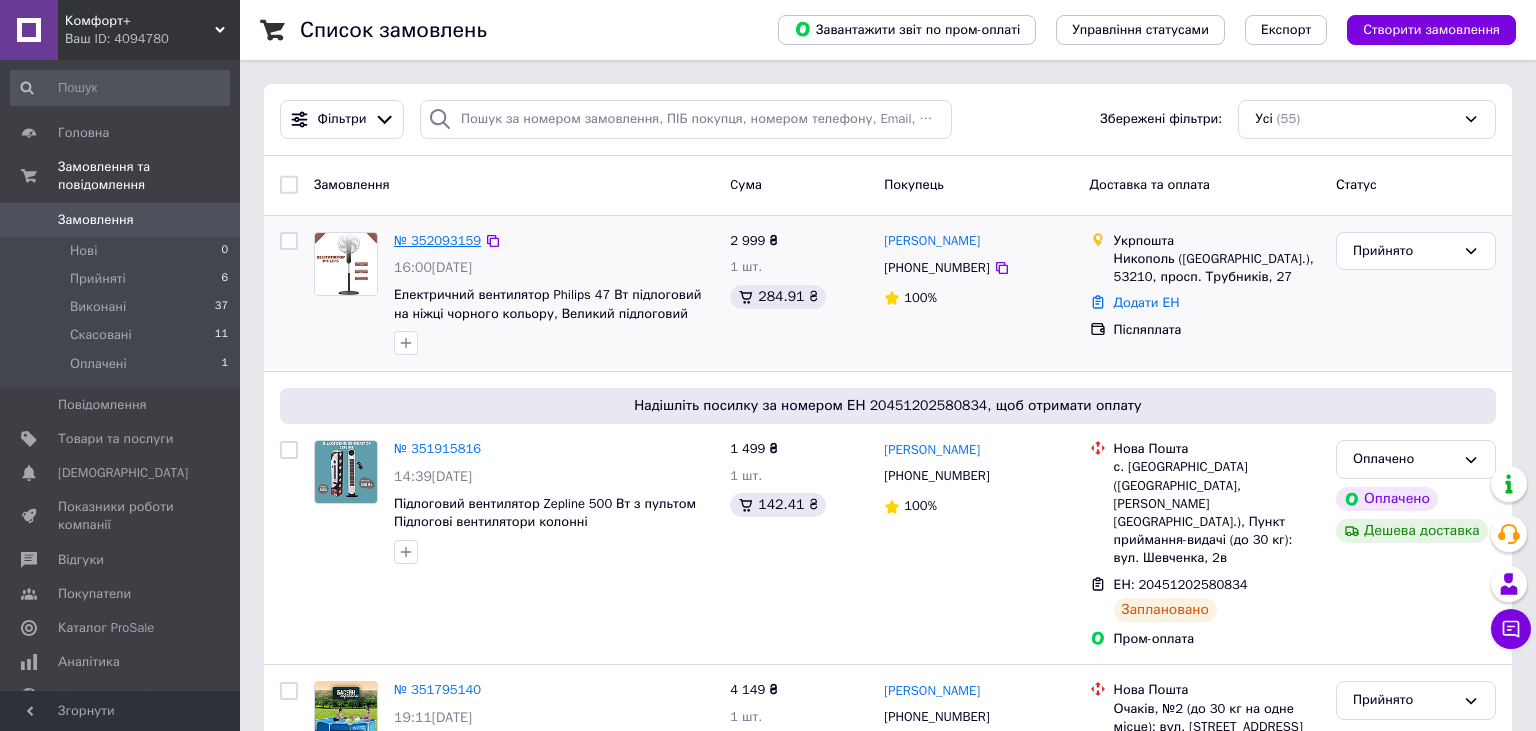 click on "№ 352093159" at bounding box center [437, 240] 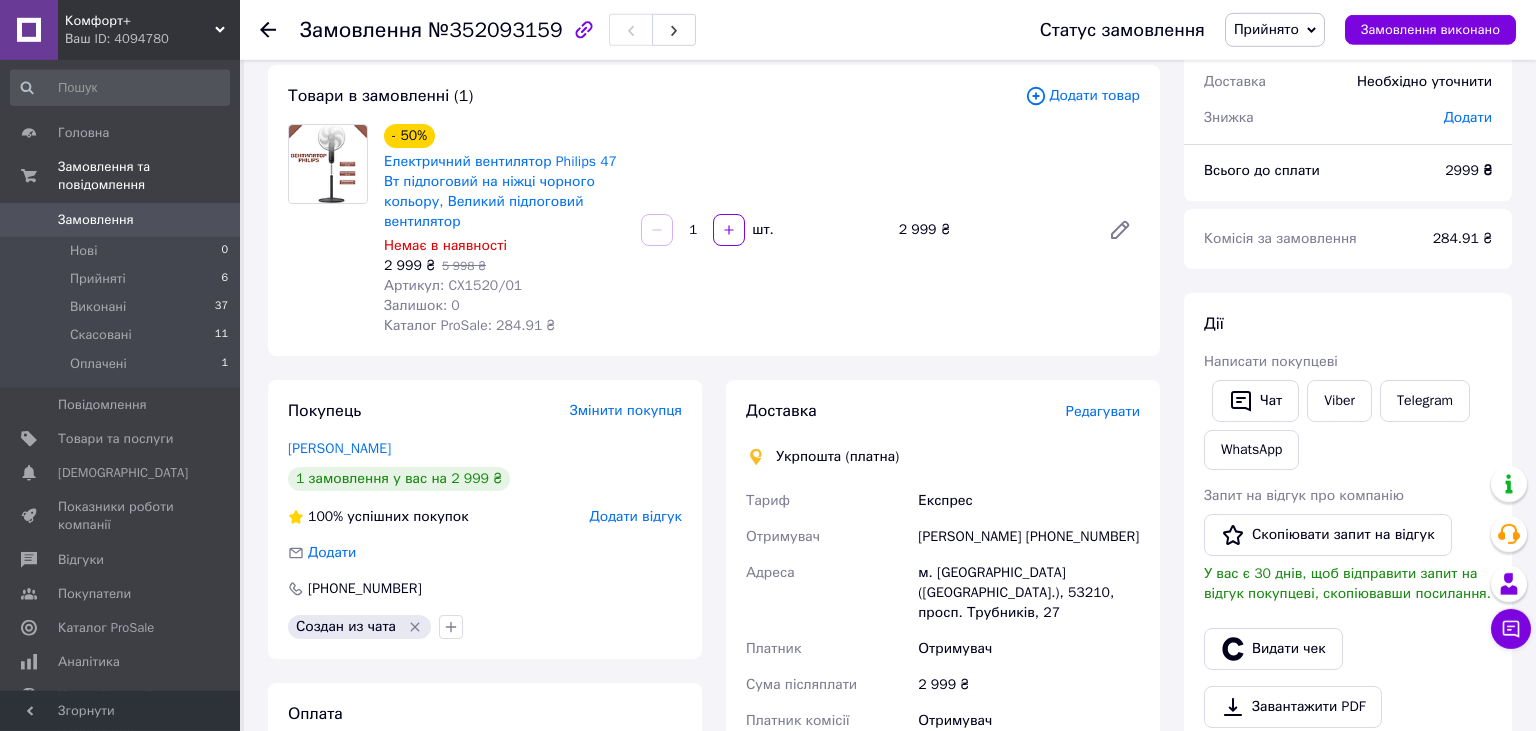 scroll, scrollTop: 105, scrollLeft: 0, axis: vertical 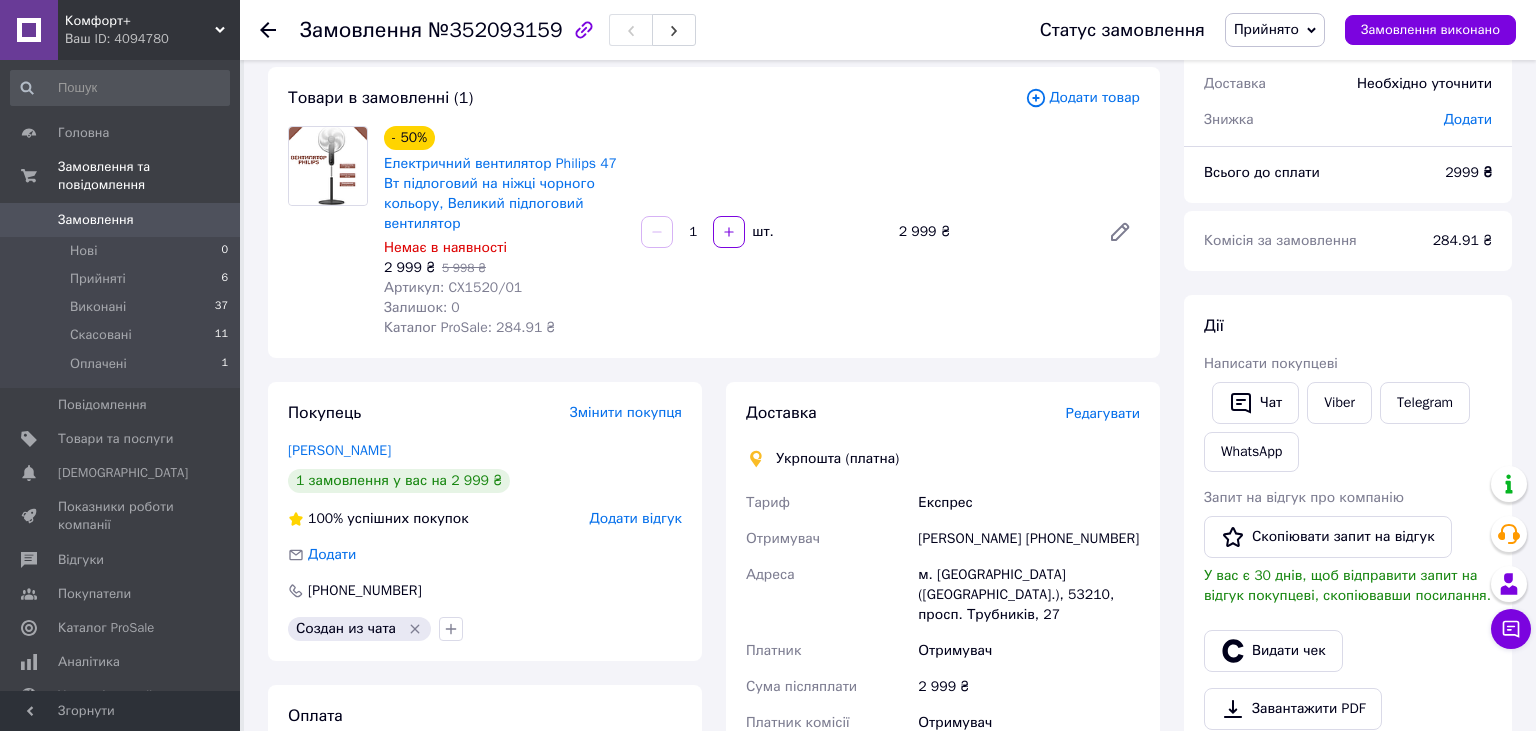 click on "Редагувати" at bounding box center (1103, 413) 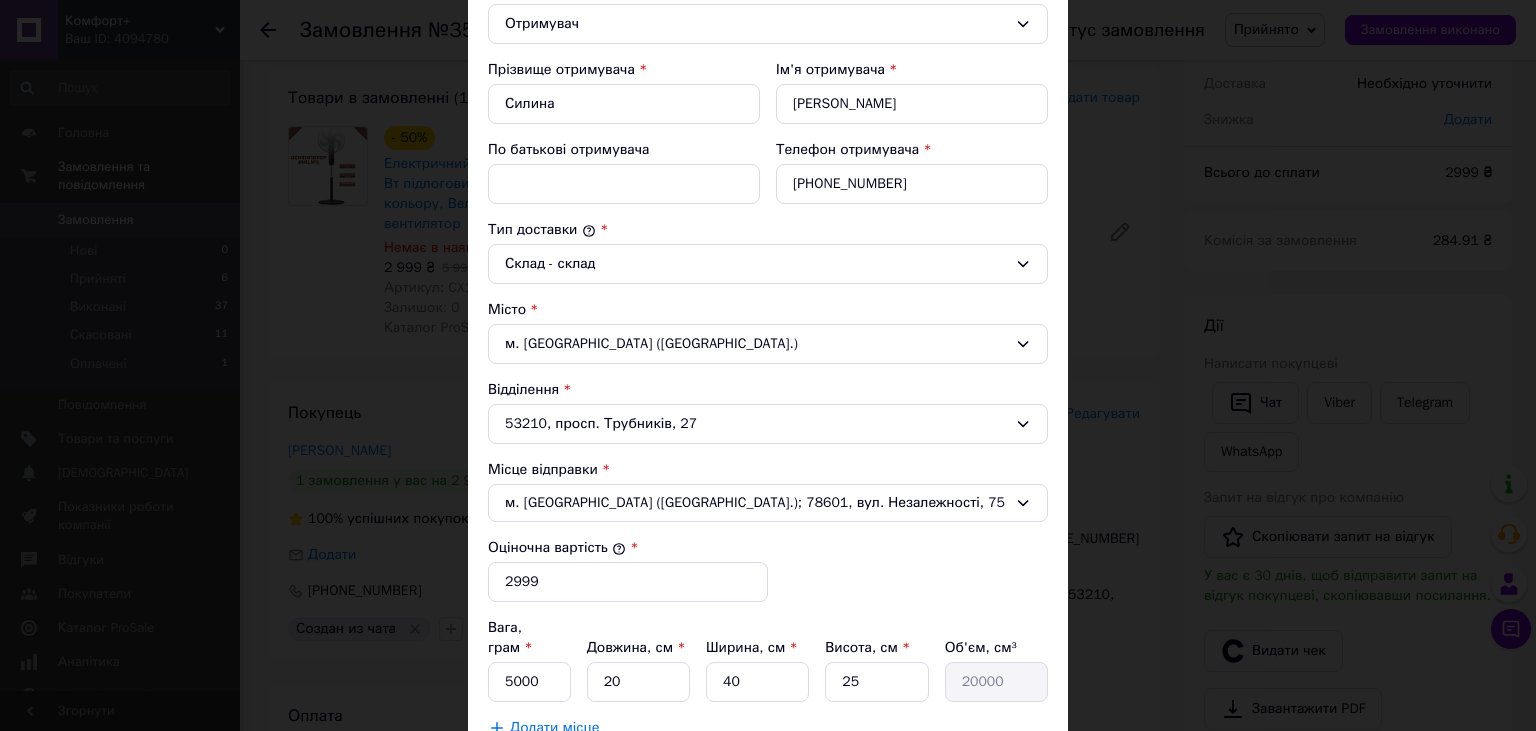 scroll, scrollTop: 442, scrollLeft: 0, axis: vertical 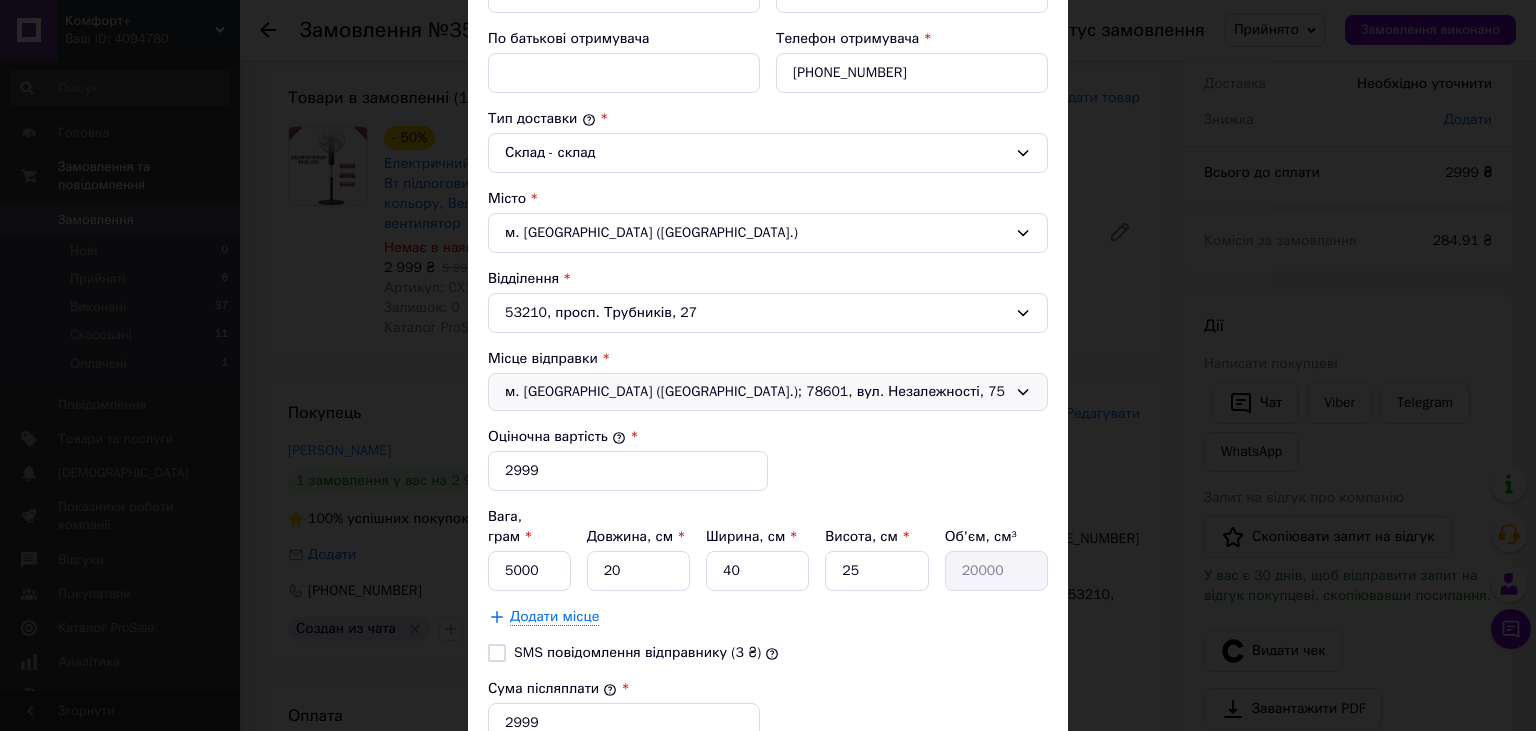 click 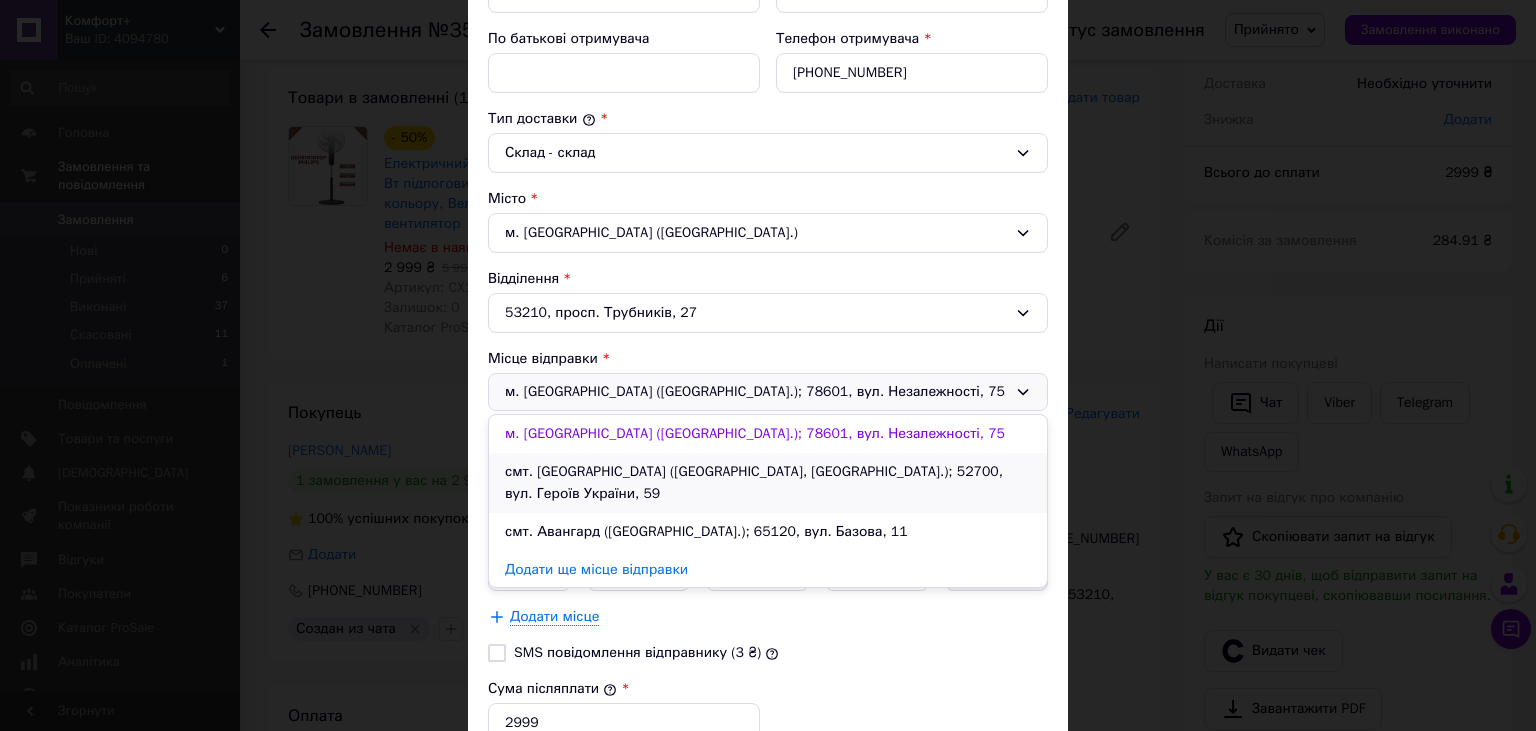 click on "смт. Петропавлівка (Дніпропетровська обл., Синельниківський р-н.); 52700, вул. Героїв України, 59" at bounding box center [768, 483] 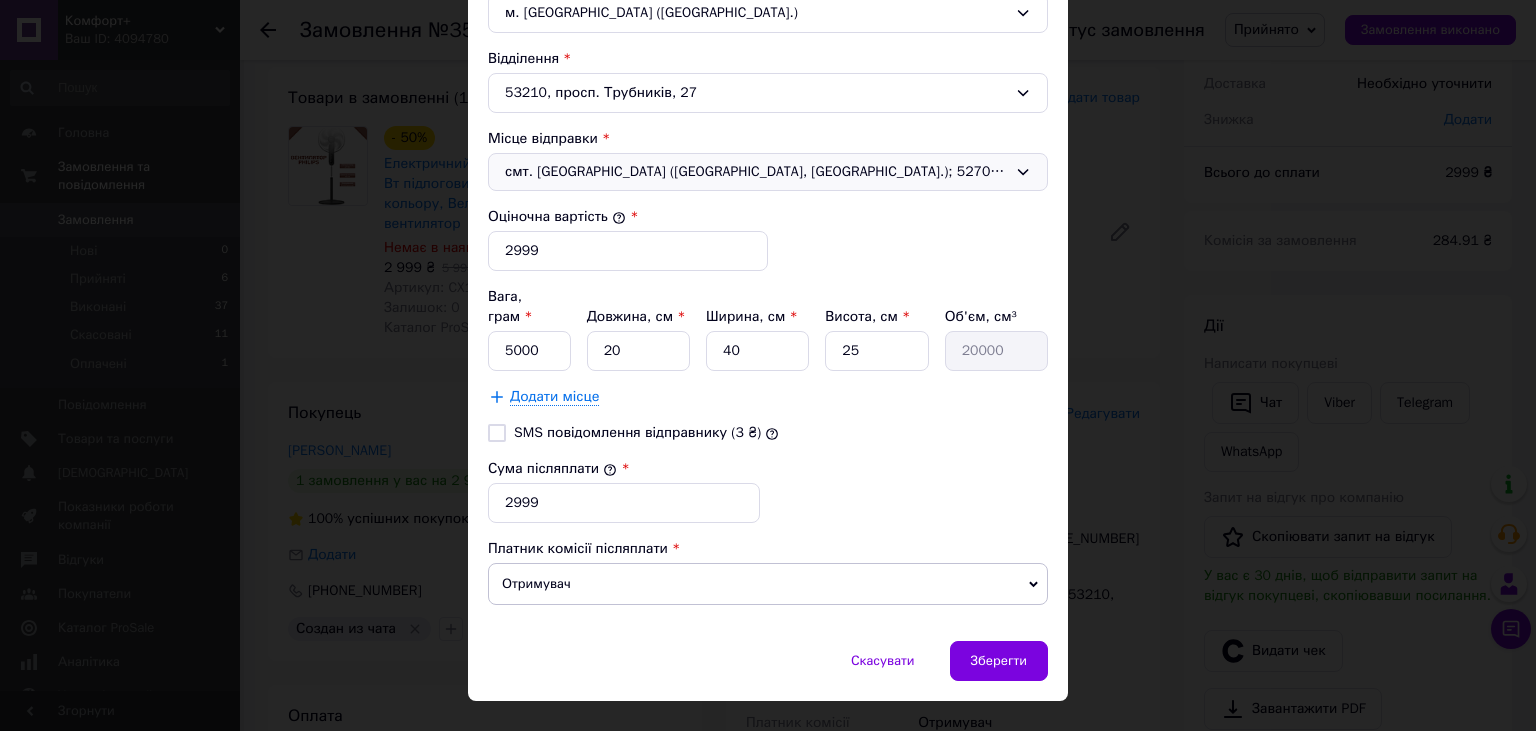 scroll, scrollTop: 676, scrollLeft: 0, axis: vertical 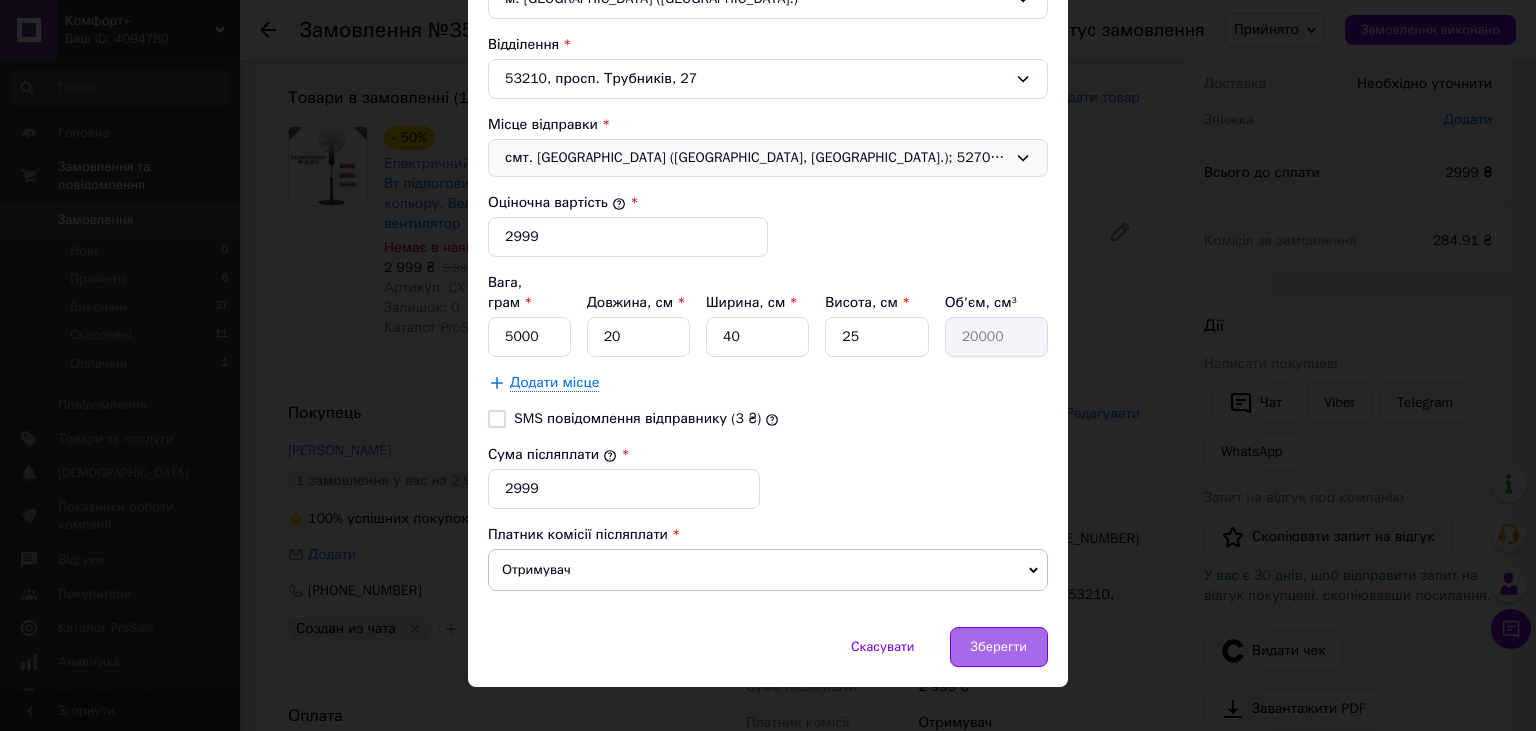 click on "Зберегти" at bounding box center [999, 647] 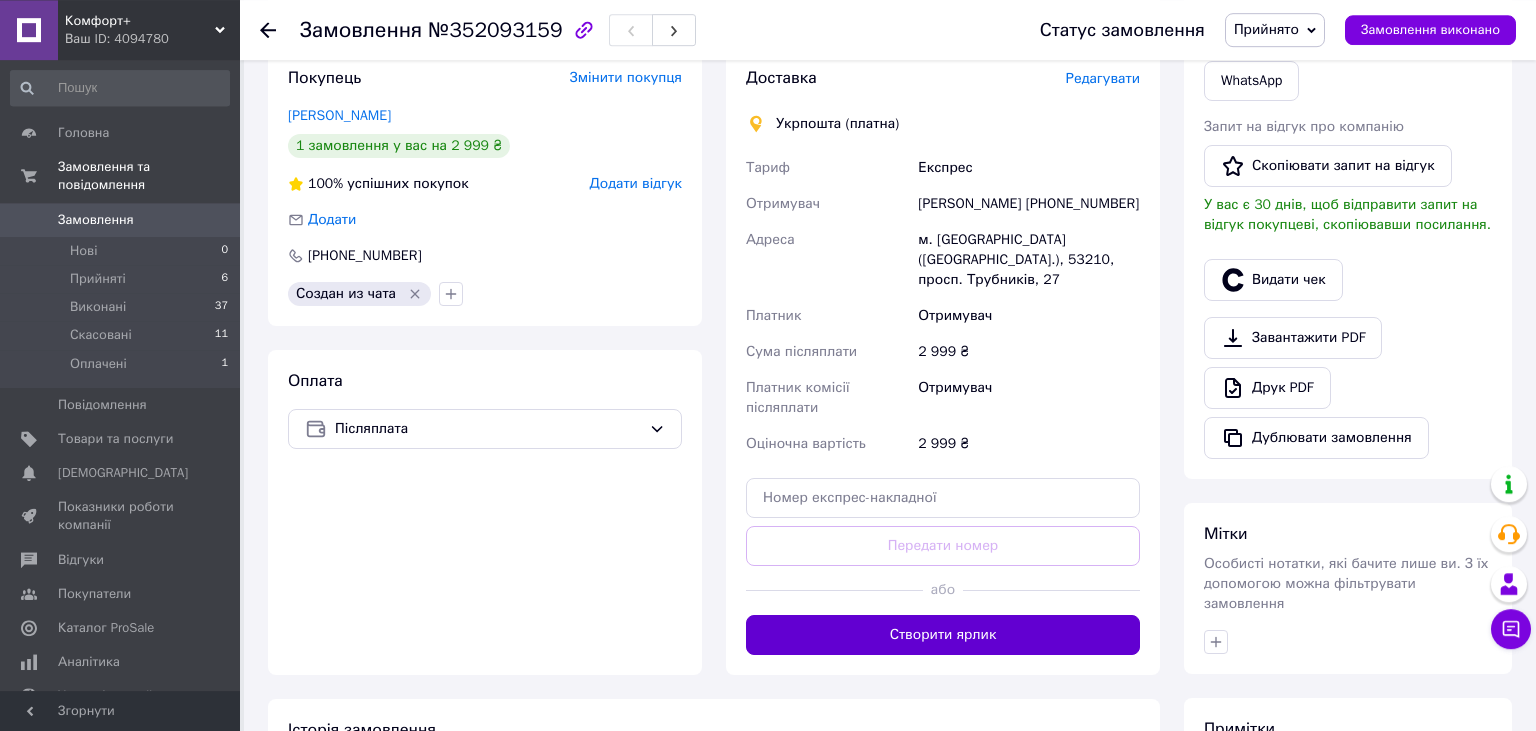scroll, scrollTop: 528, scrollLeft: 0, axis: vertical 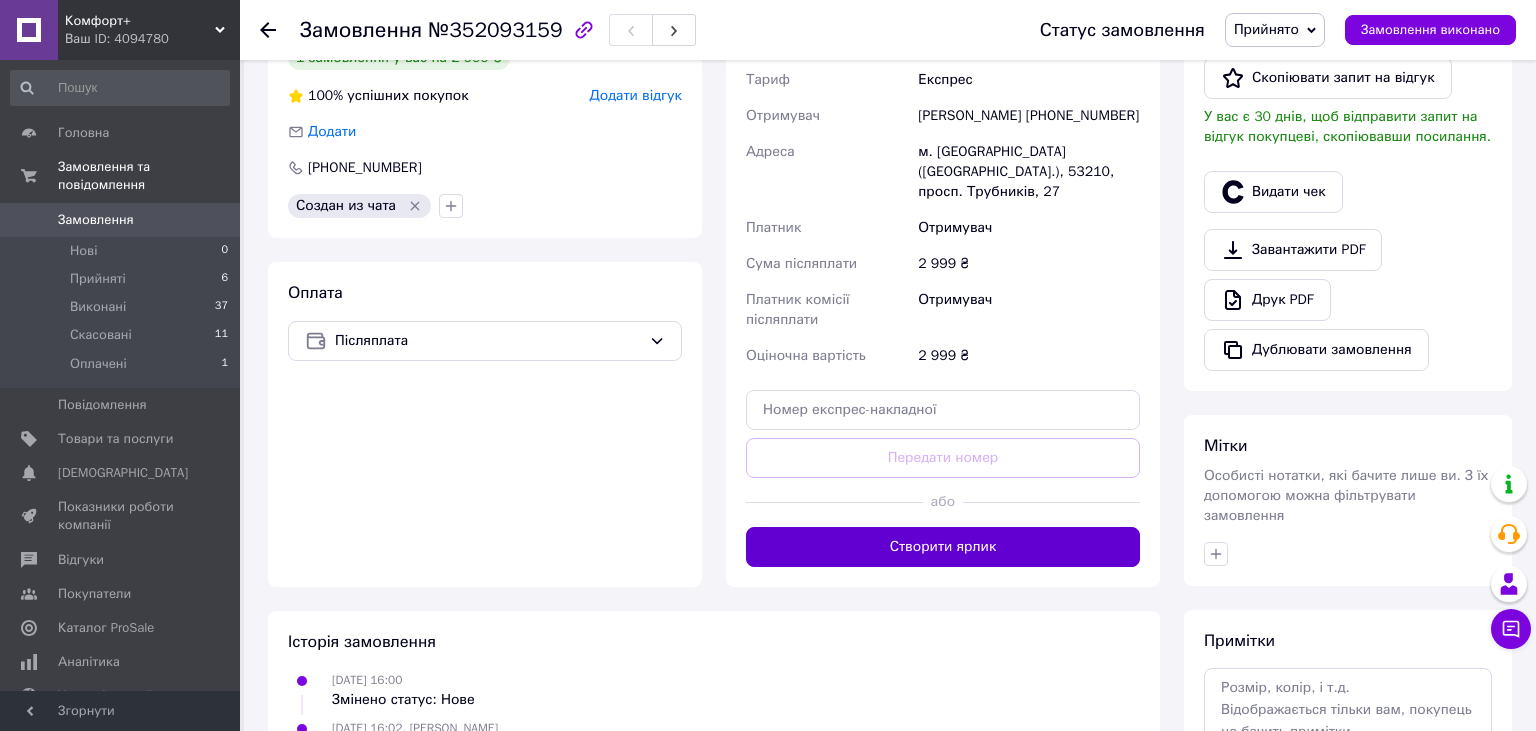 click on "Створити ярлик" at bounding box center [943, 547] 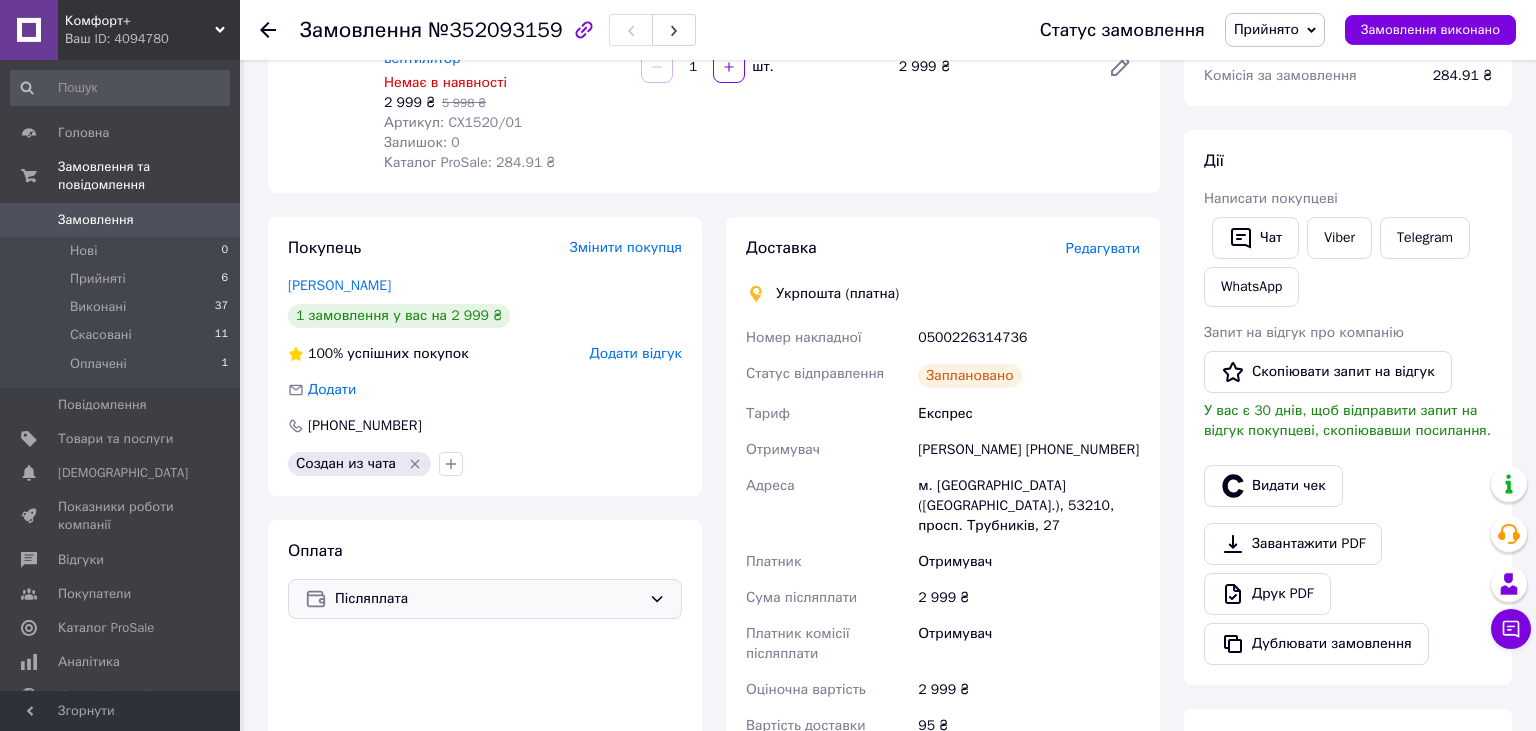 scroll, scrollTop: 0, scrollLeft: 0, axis: both 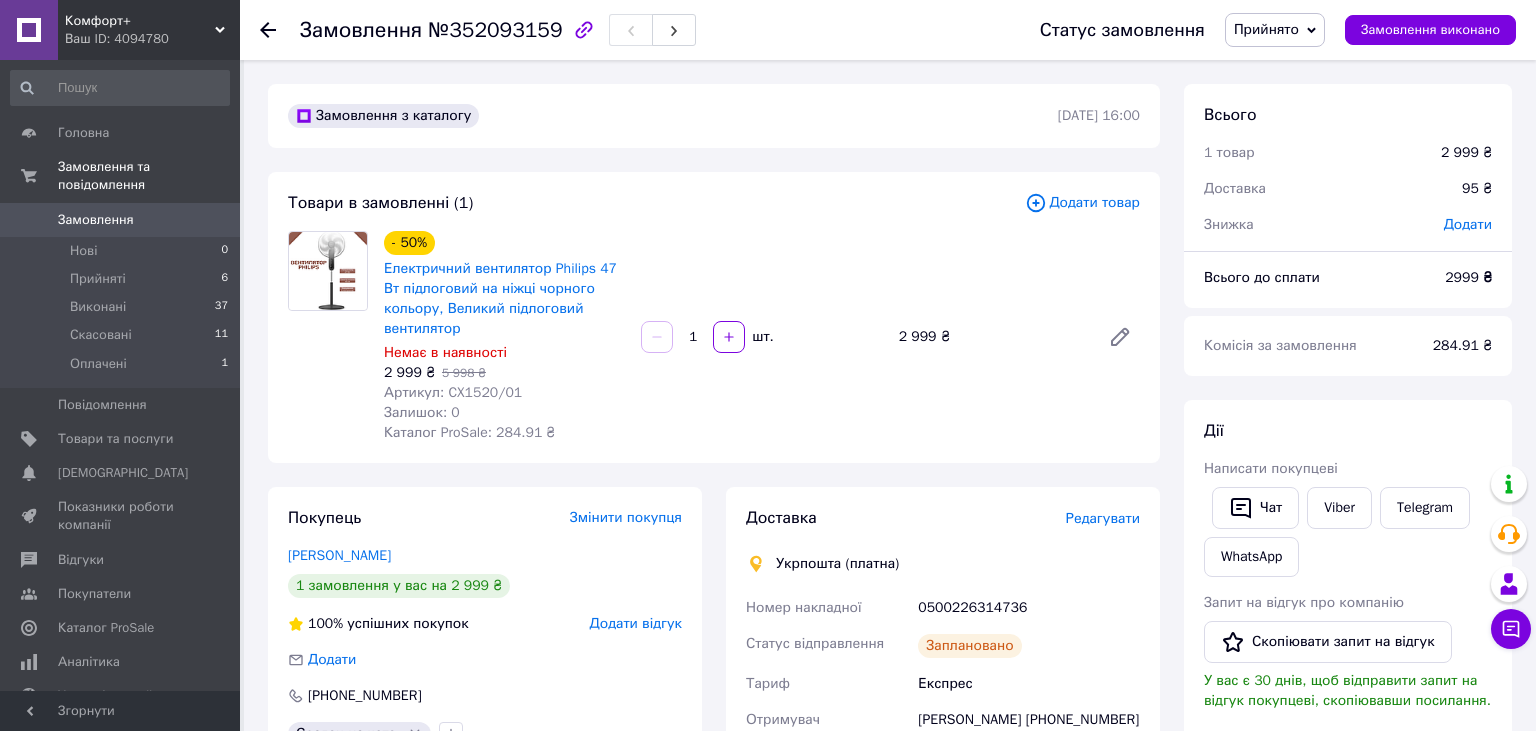 click on "Замовлення" at bounding box center (96, 220) 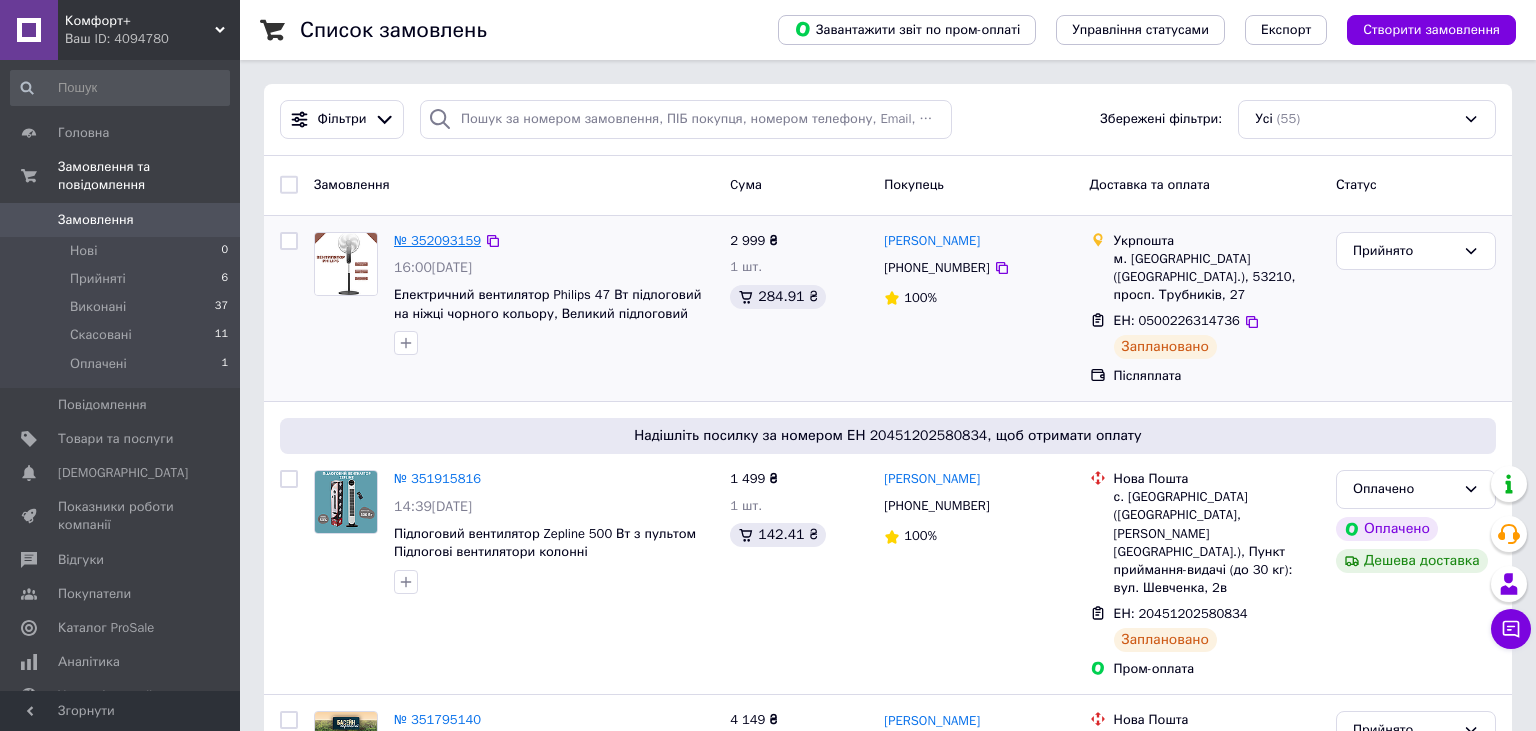 click on "№ 352093159" at bounding box center (437, 240) 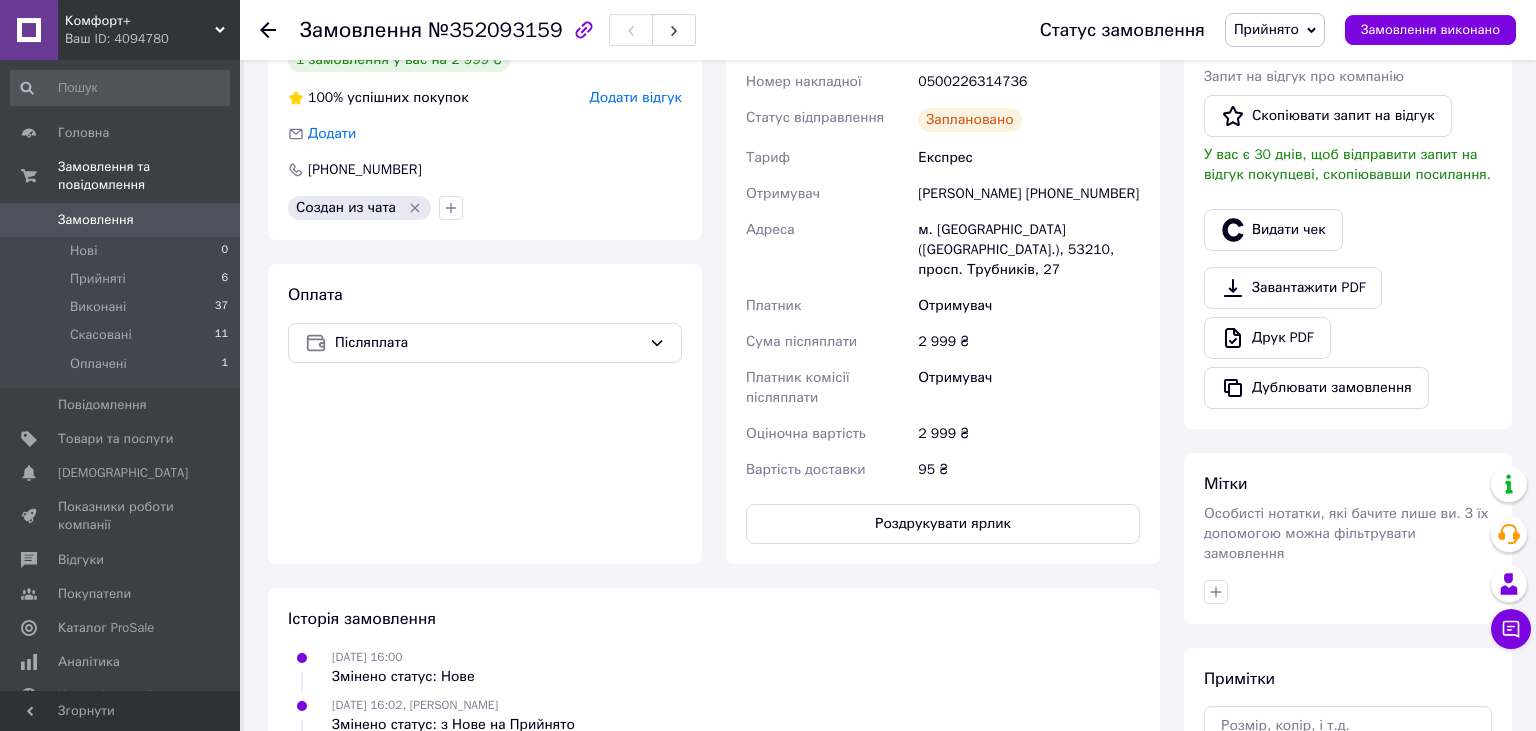 scroll, scrollTop: 528, scrollLeft: 0, axis: vertical 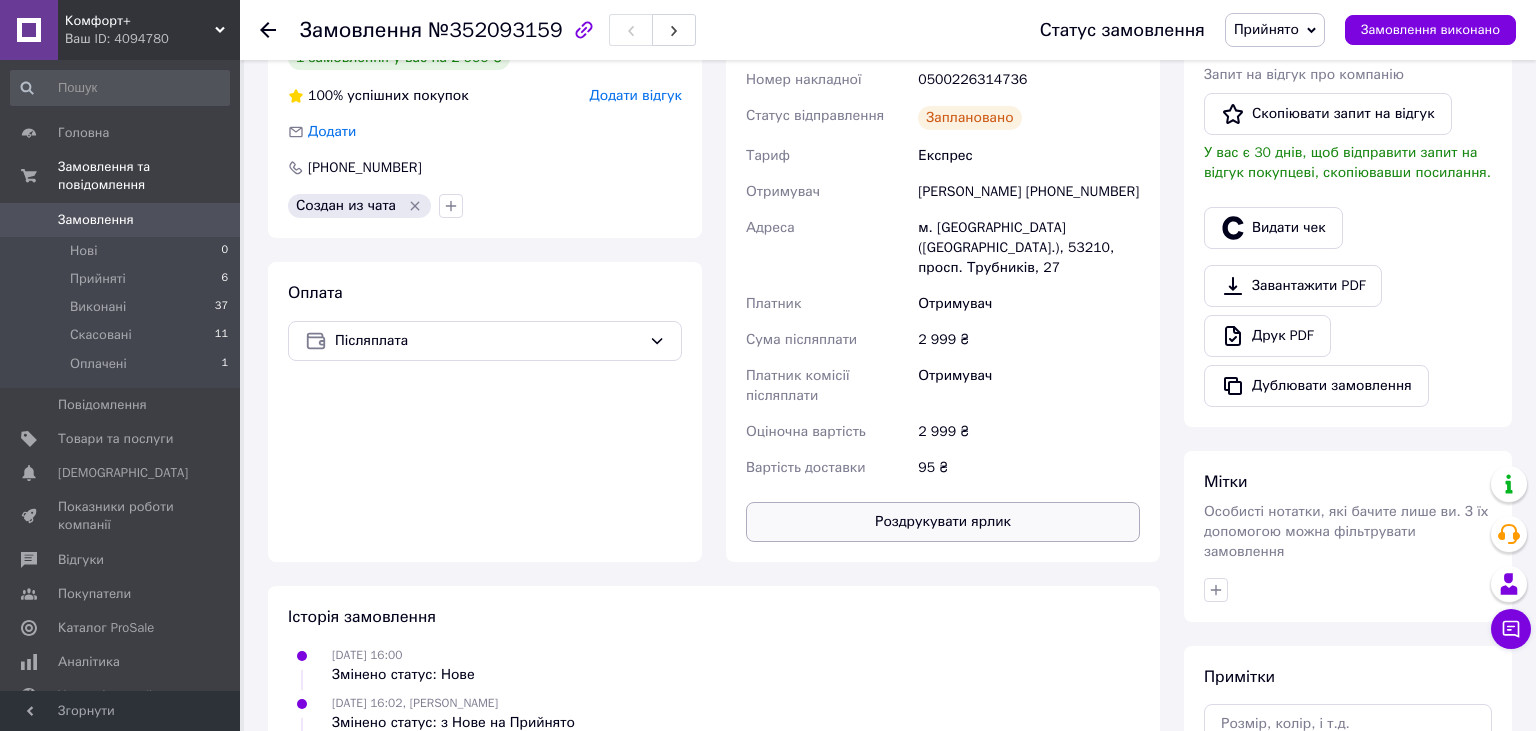 click on "Роздрукувати ярлик" at bounding box center (943, 522) 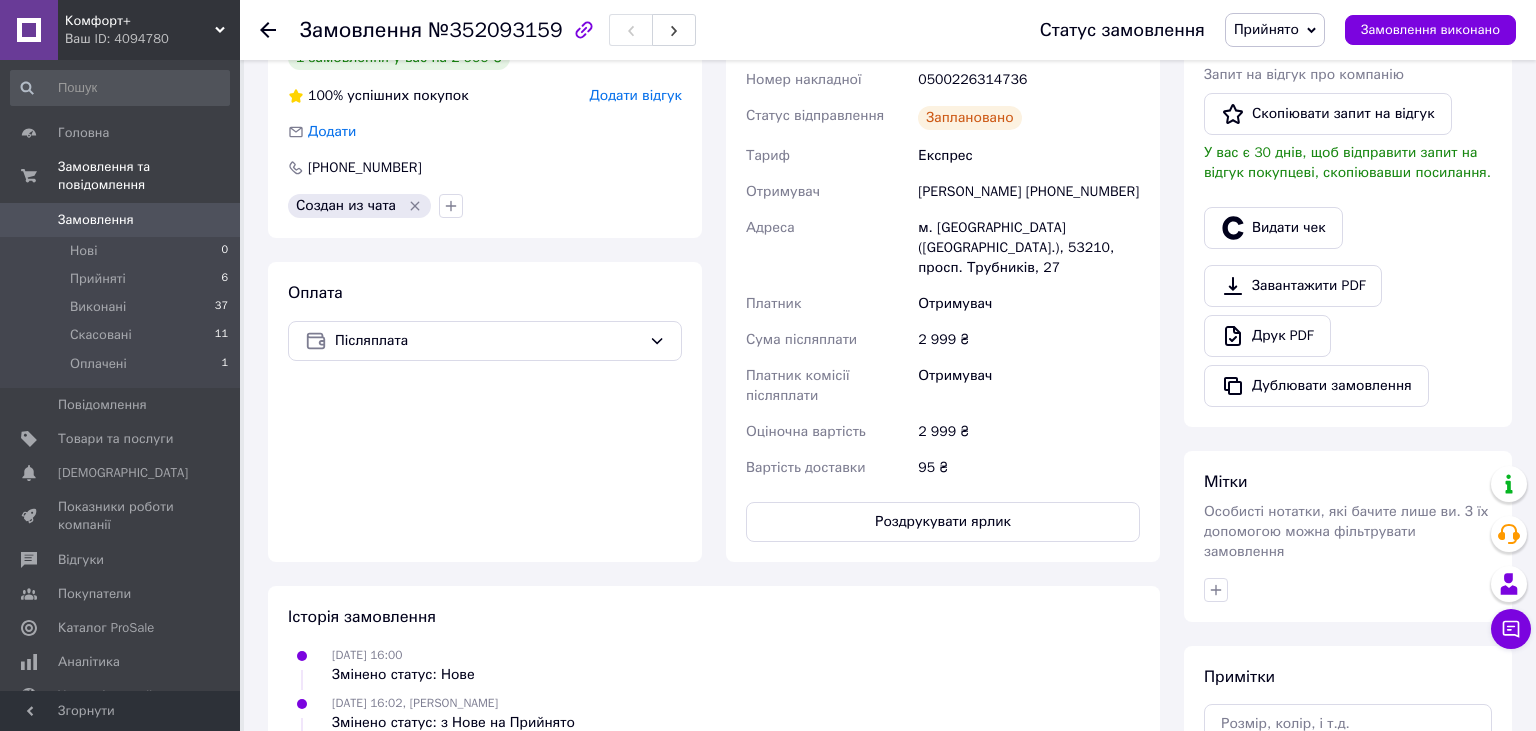 click on "Замовлення" at bounding box center (96, 220) 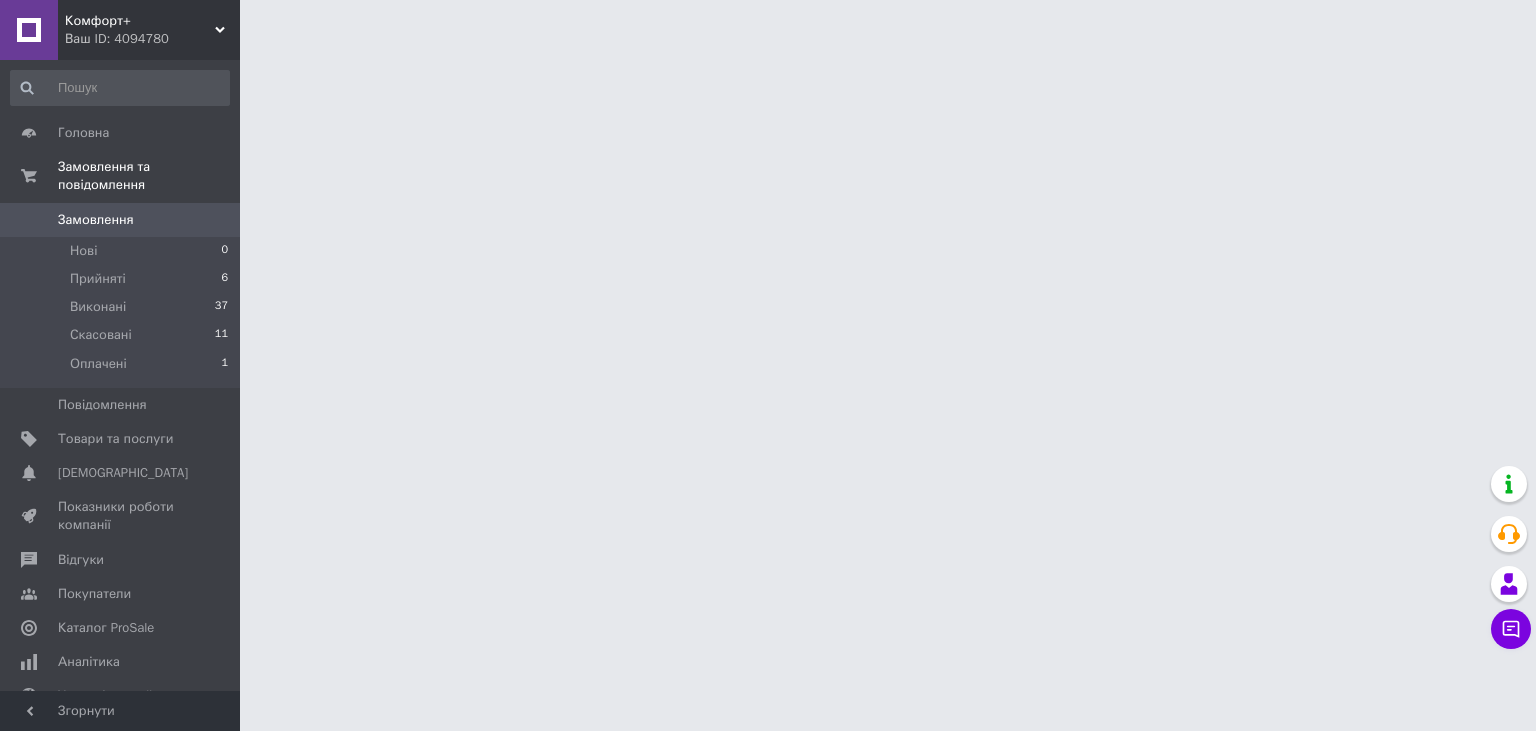 scroll, scrollTop: 0, scrollLeft: 0, axis: both 